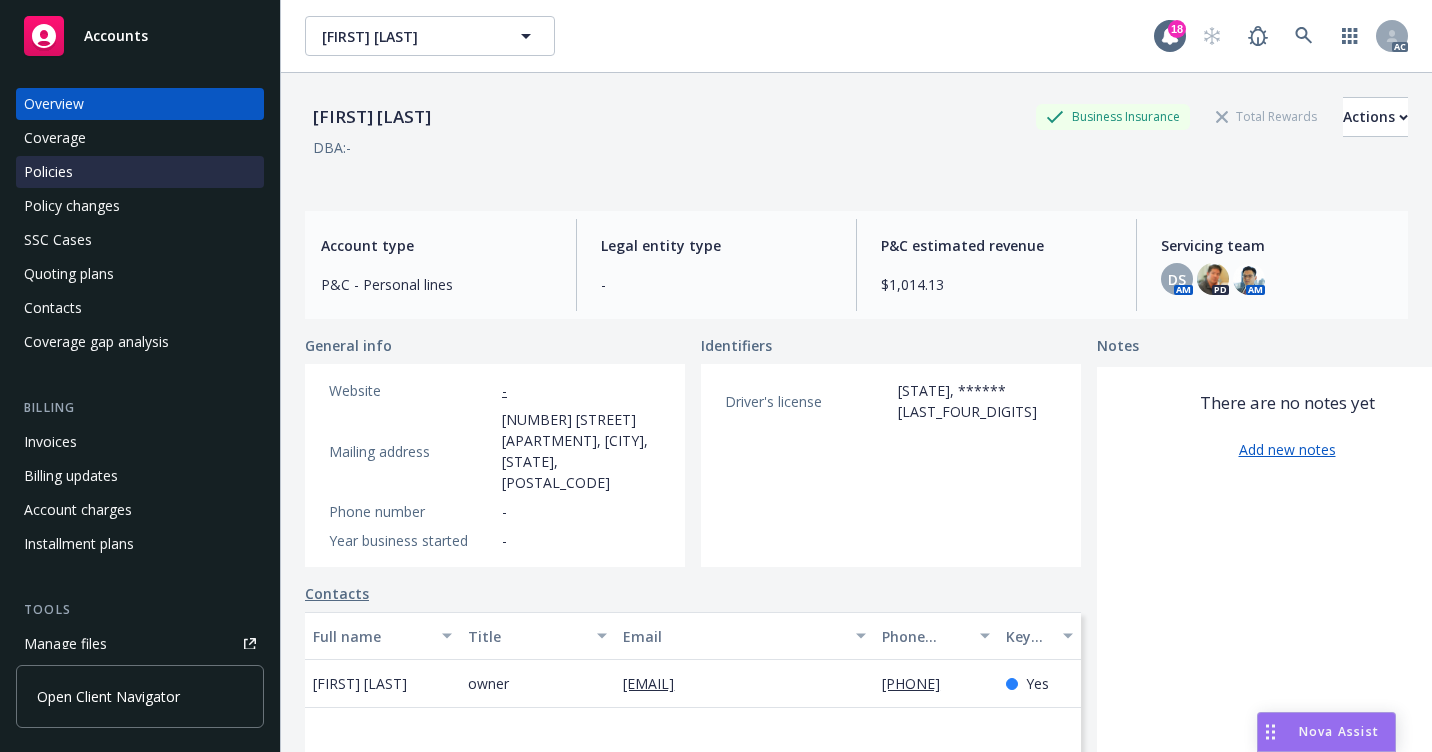 scroll, scrollTop: 0, scrollLeft: 0, axis: both 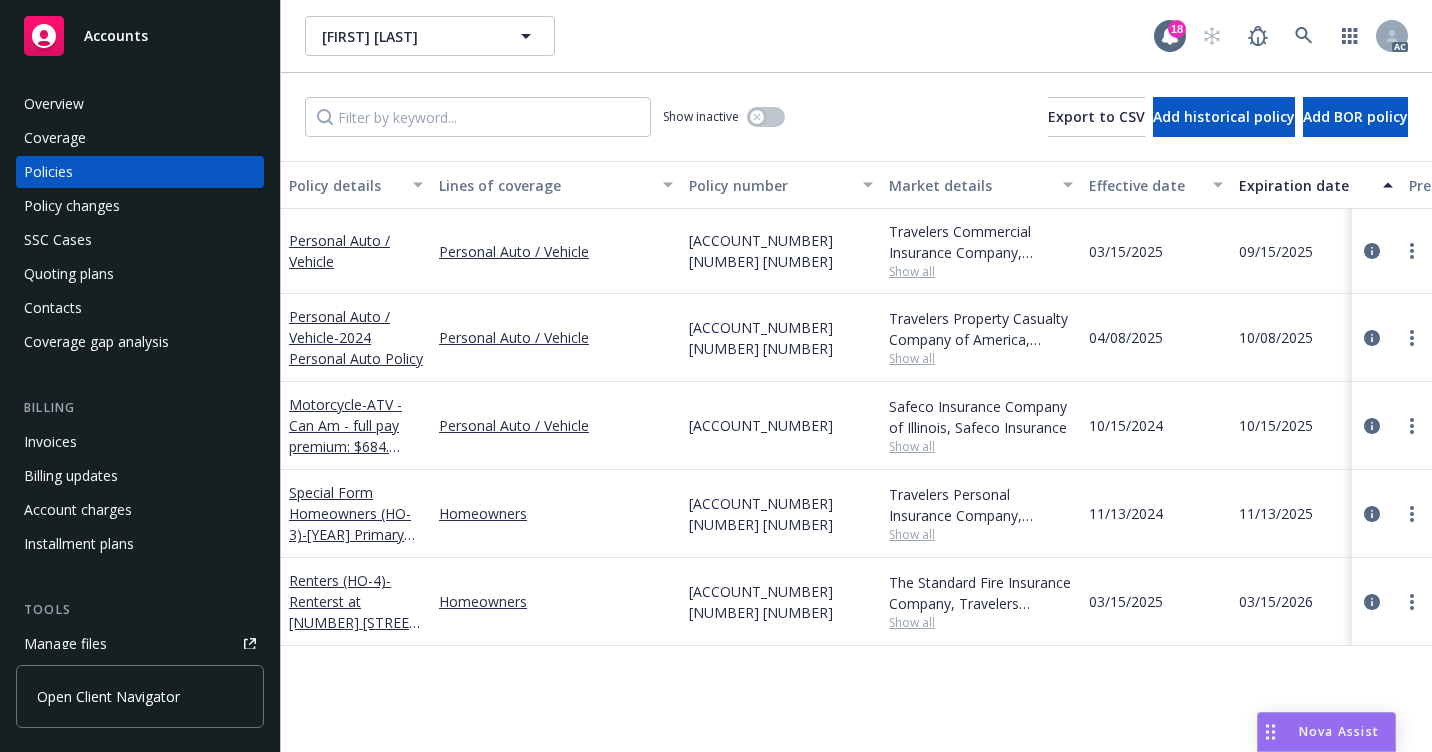 drag, startPoint x: 685, startPoint y: 586, endPoint x: 694, endPoint y: 644, distance: 58.694122 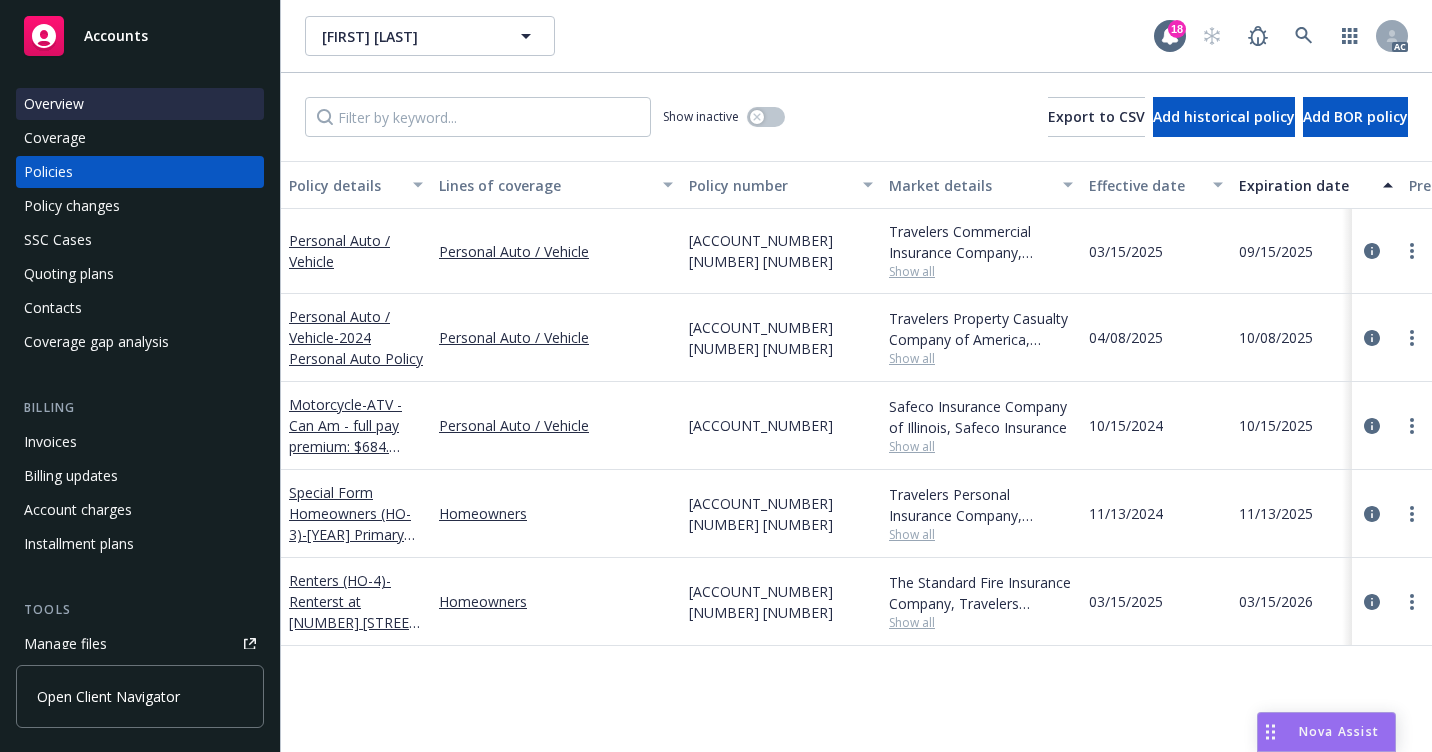 click on "Overview" at bounding box center (140, 104) 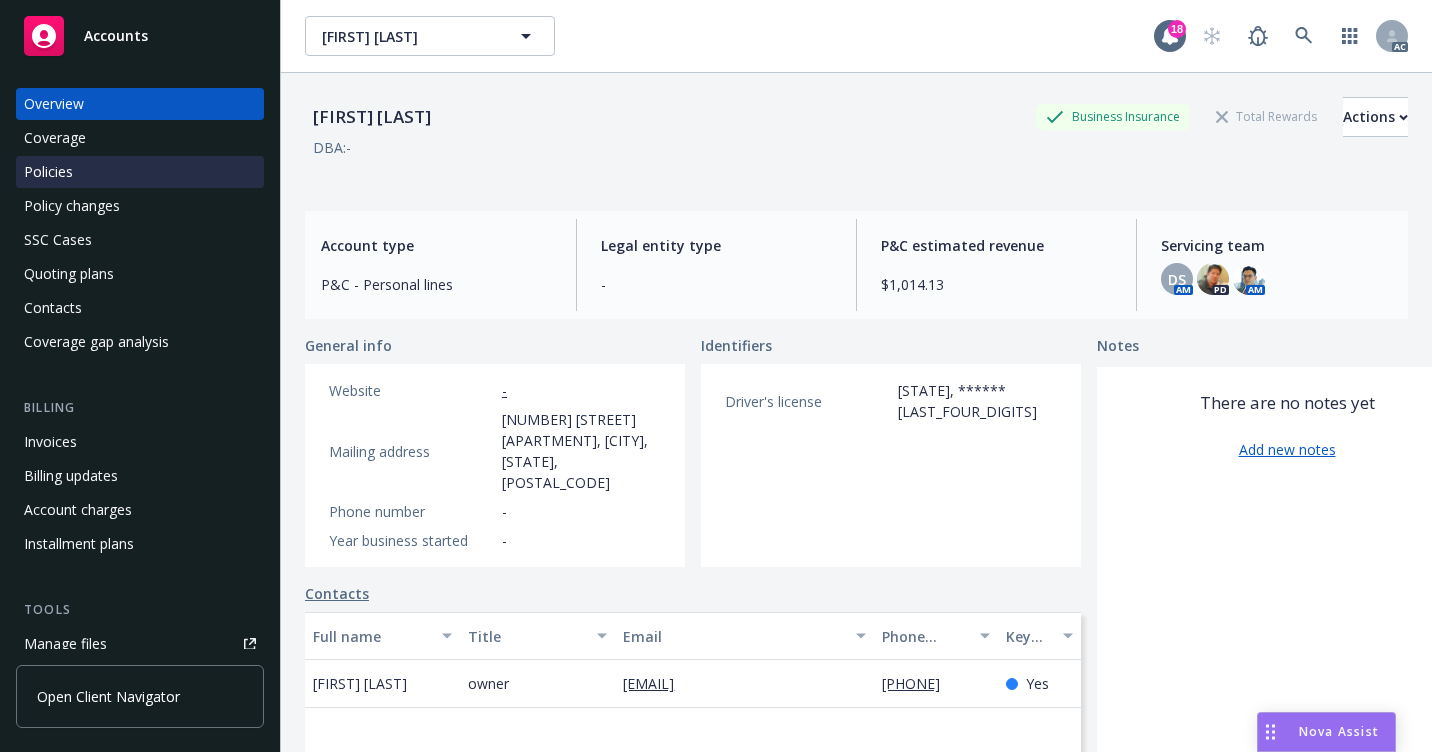 click on "Policies" at bounding box center (140, 172) 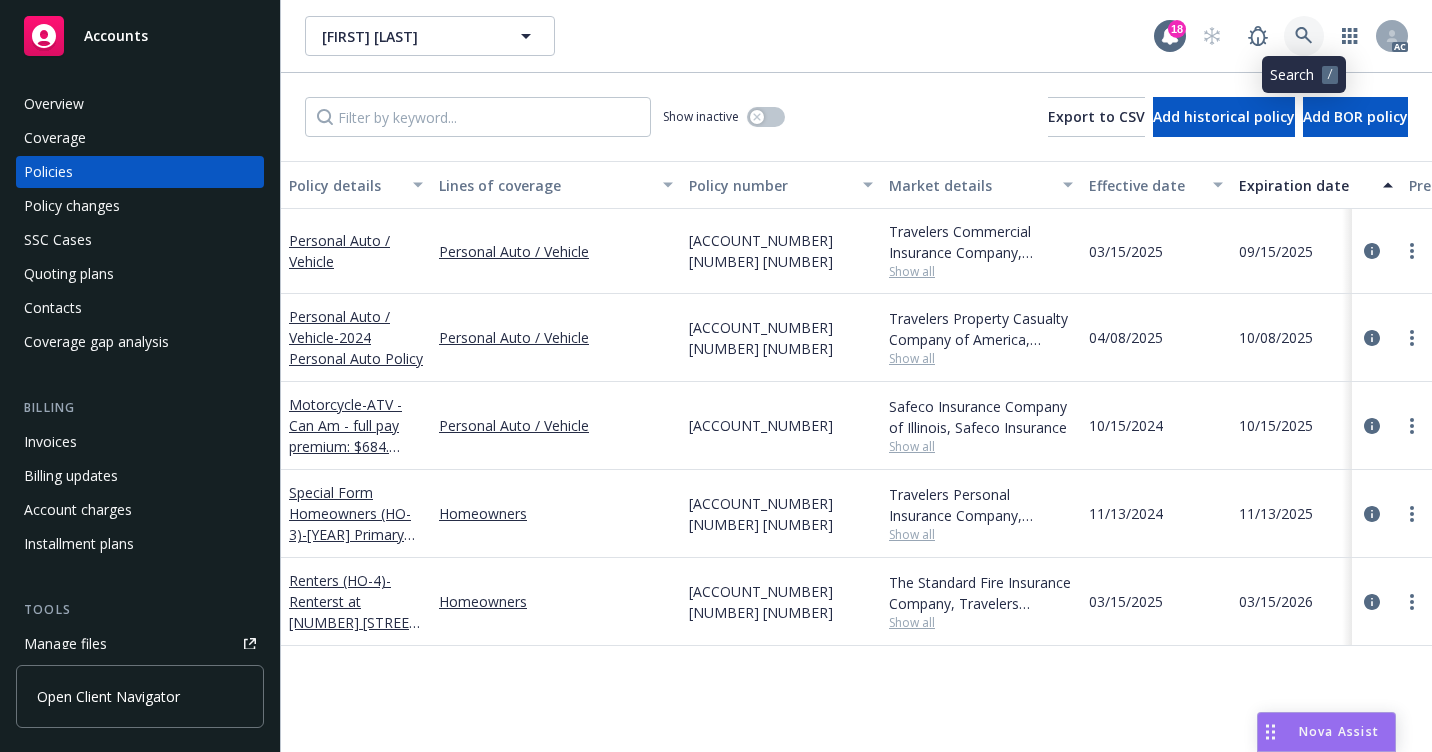 click 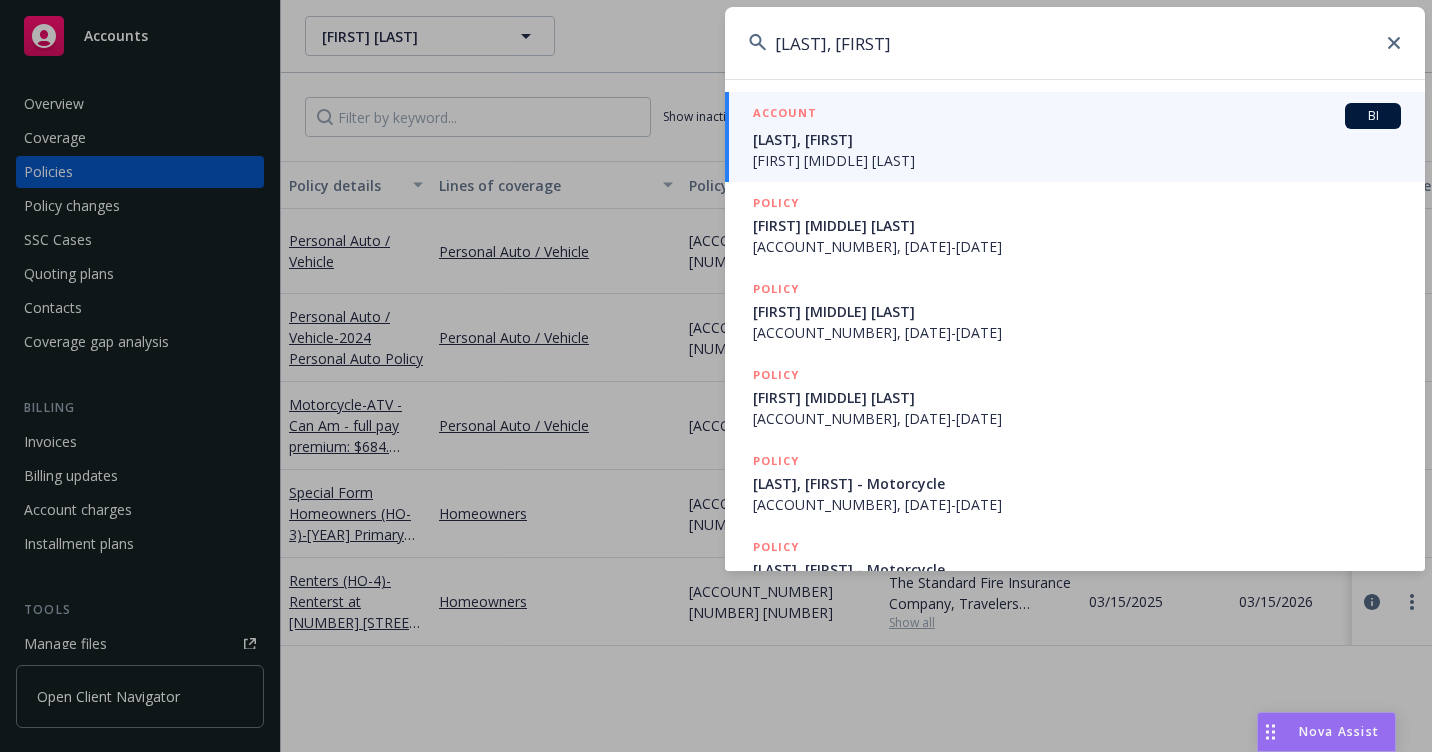 type on "[LAST], [FIRST]" 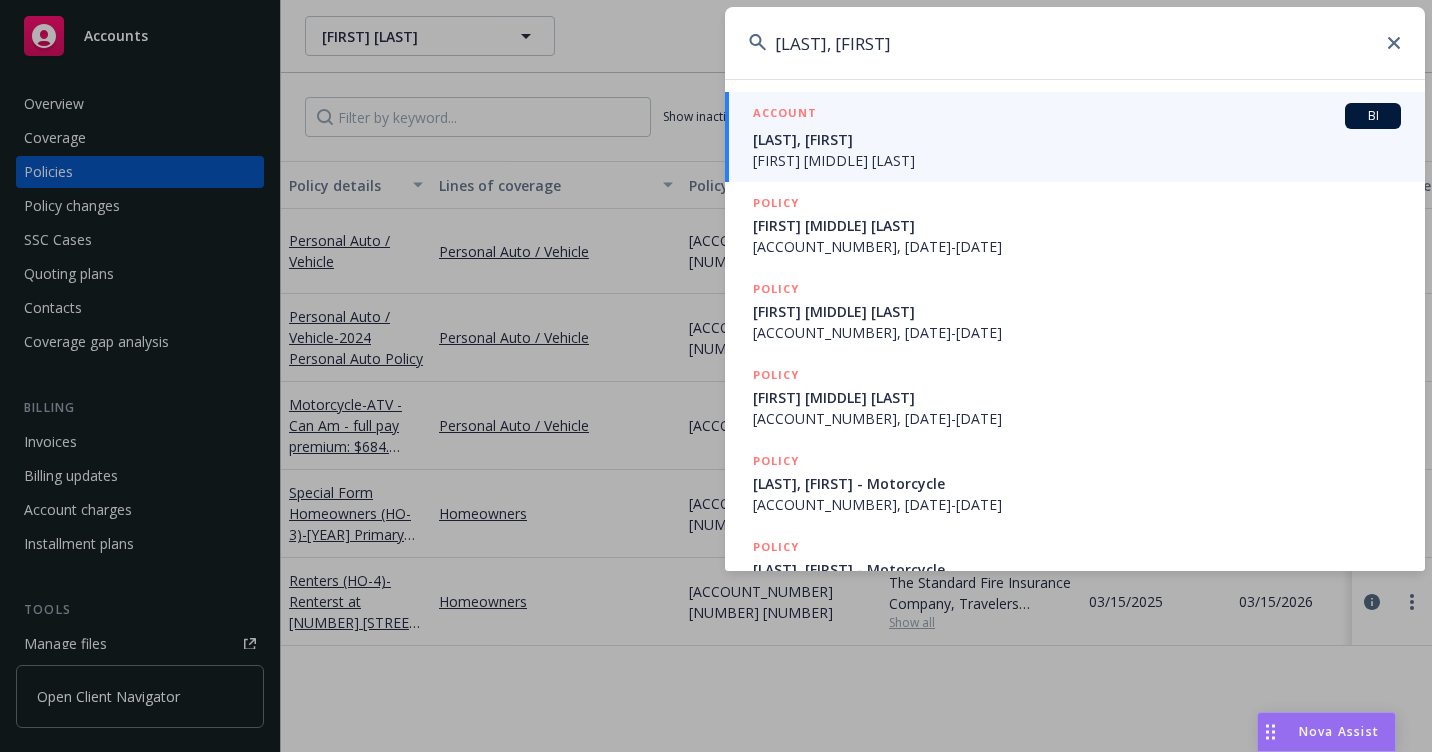 drag, startPoint x: 846, startPoint y: 136, endPoint x: 793, endPoint y: 159, distance: 57.77543 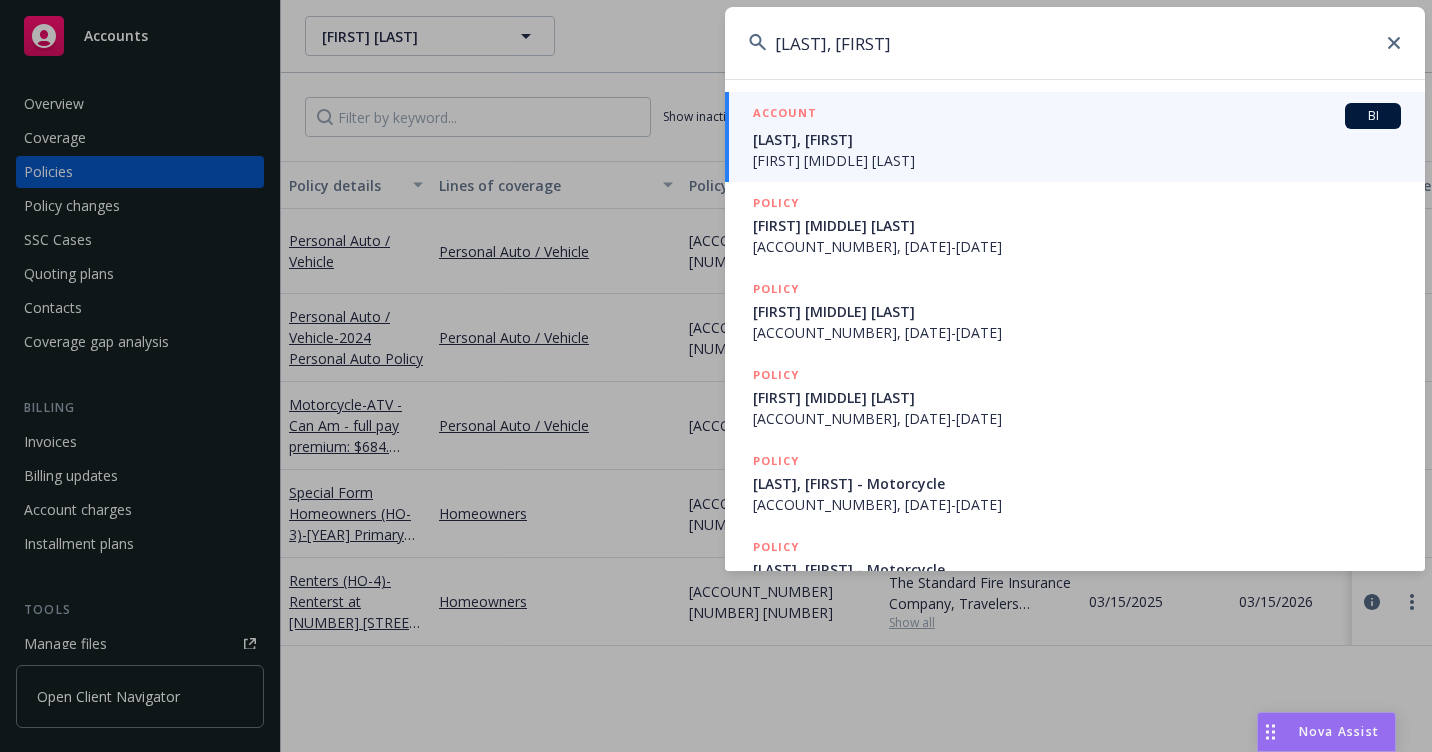 click on "[LAST], [FIRST]" at bounding box center [1077, 139] 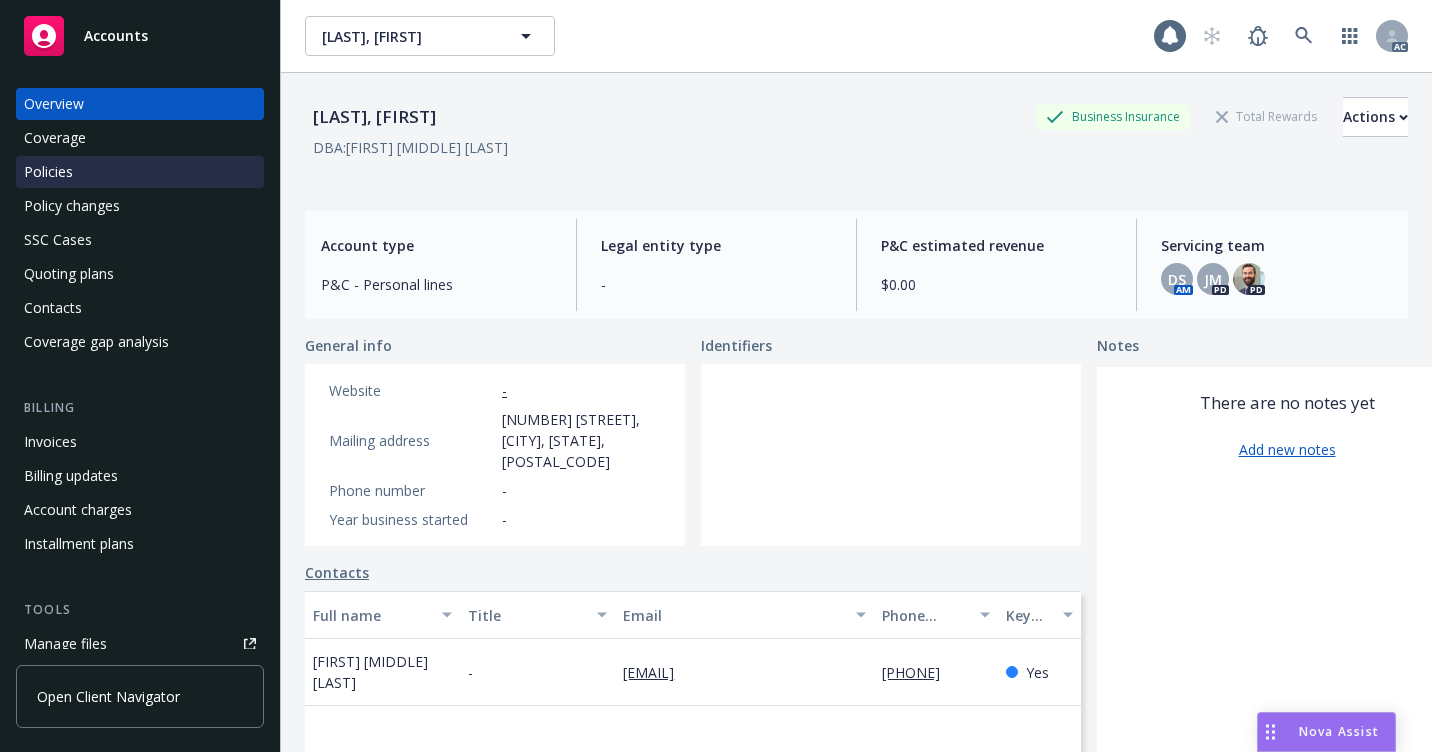 click on "Policies" at bounding box center [140, 172] 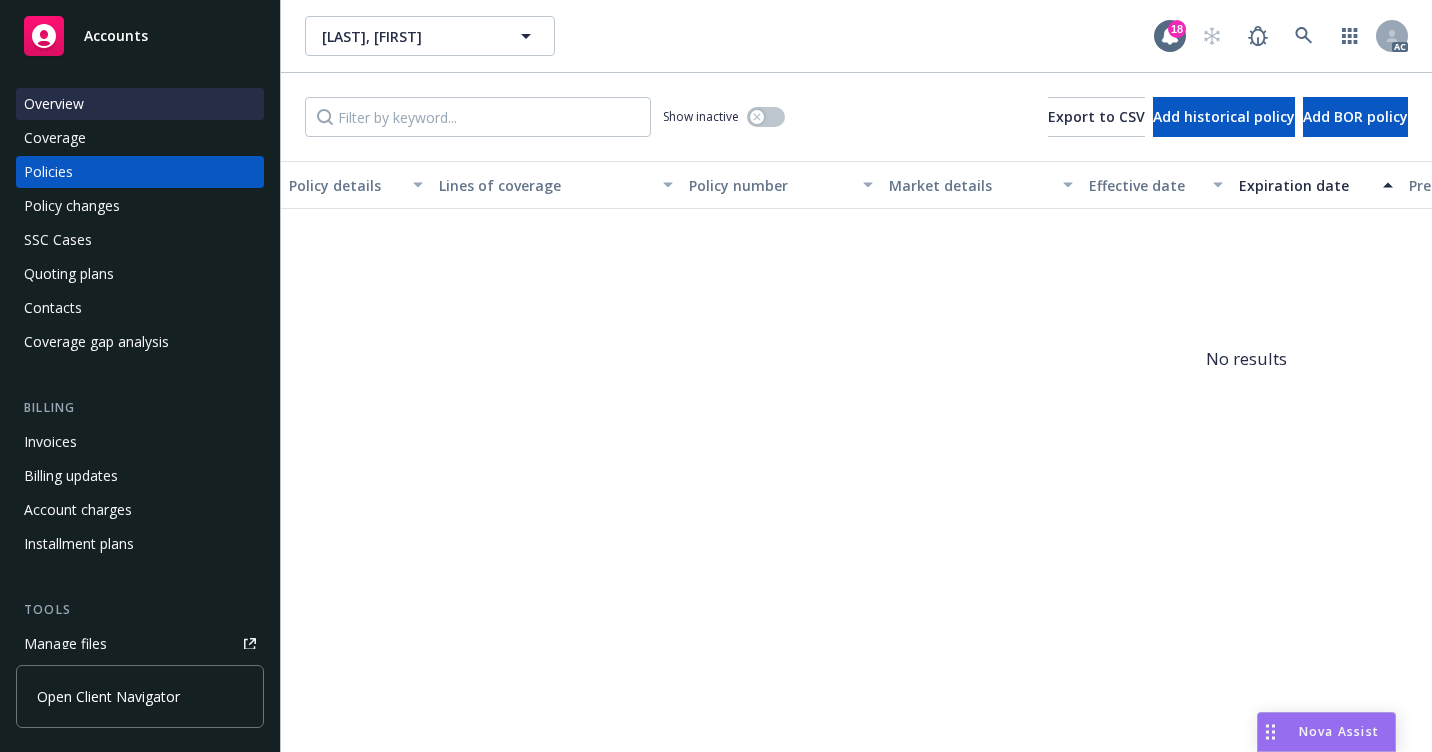 click on "Overview" at bounding box center (140, 104) 